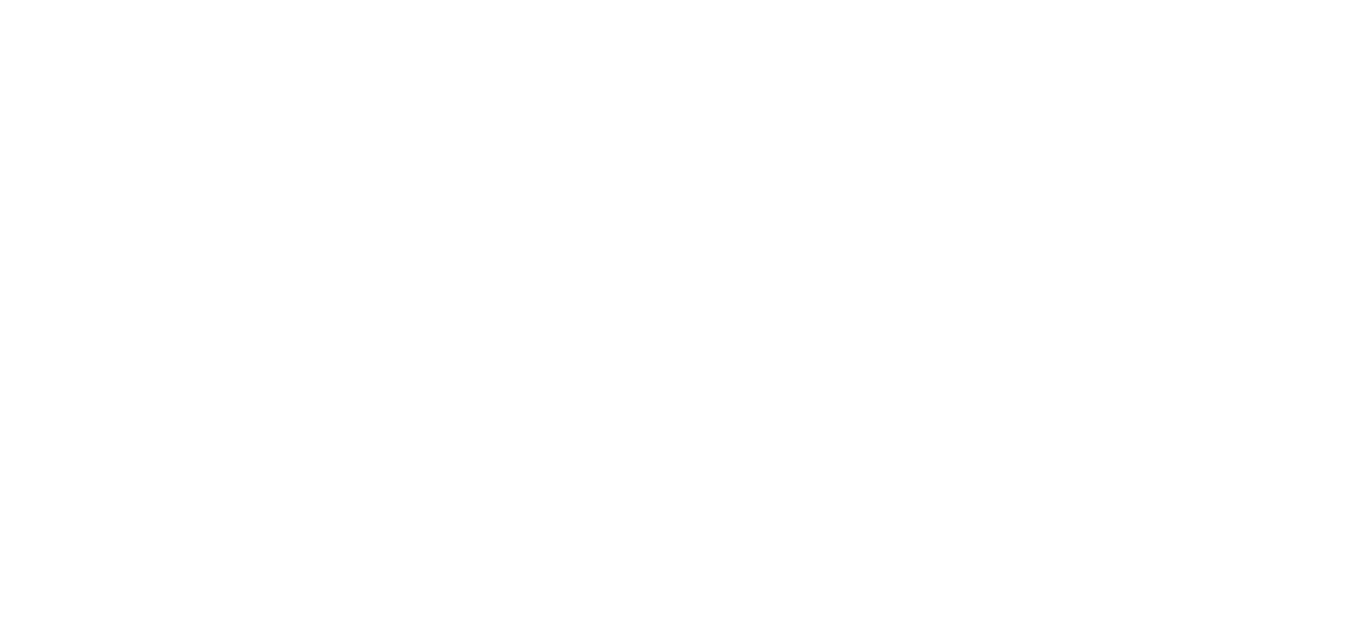 scroll, scrollTop: 0, scrollLeft: 0, axis: both 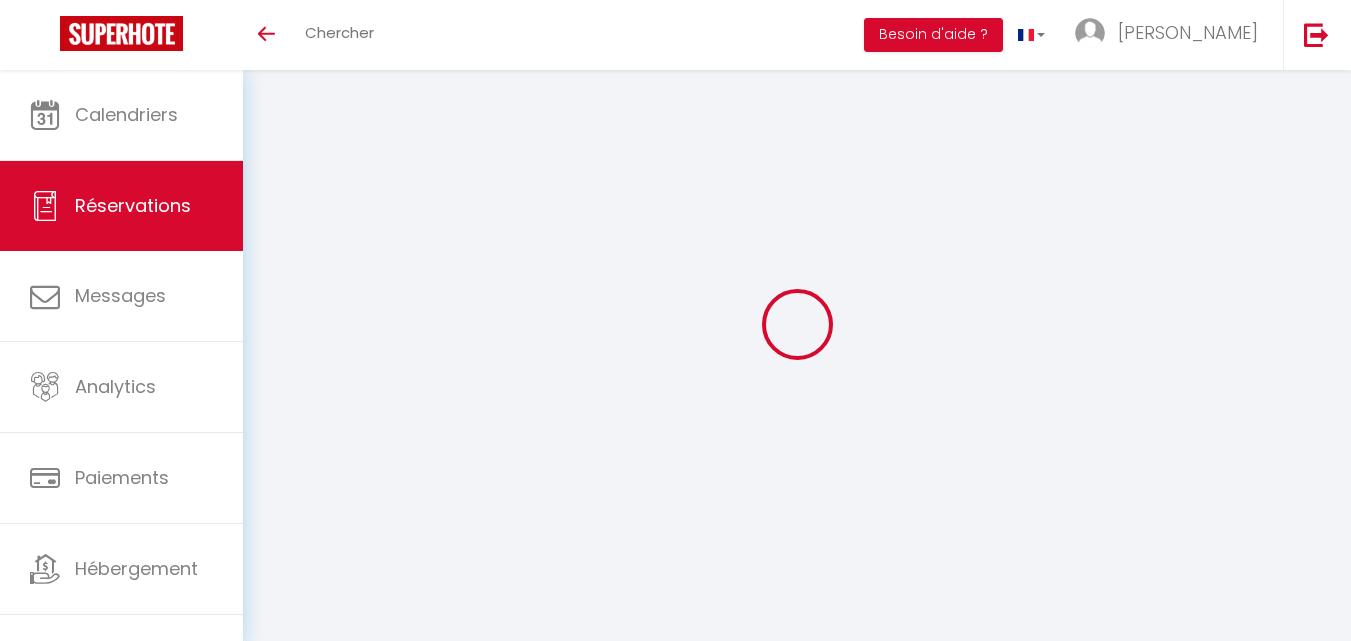 type on "Alex" 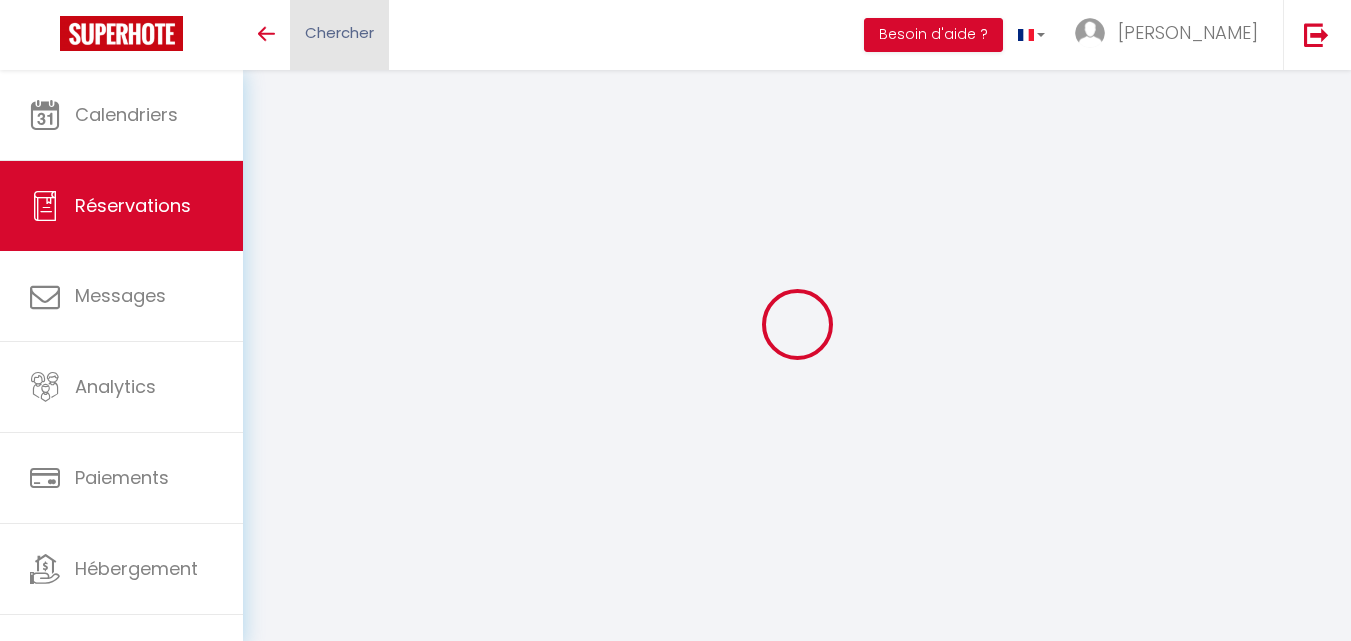 select 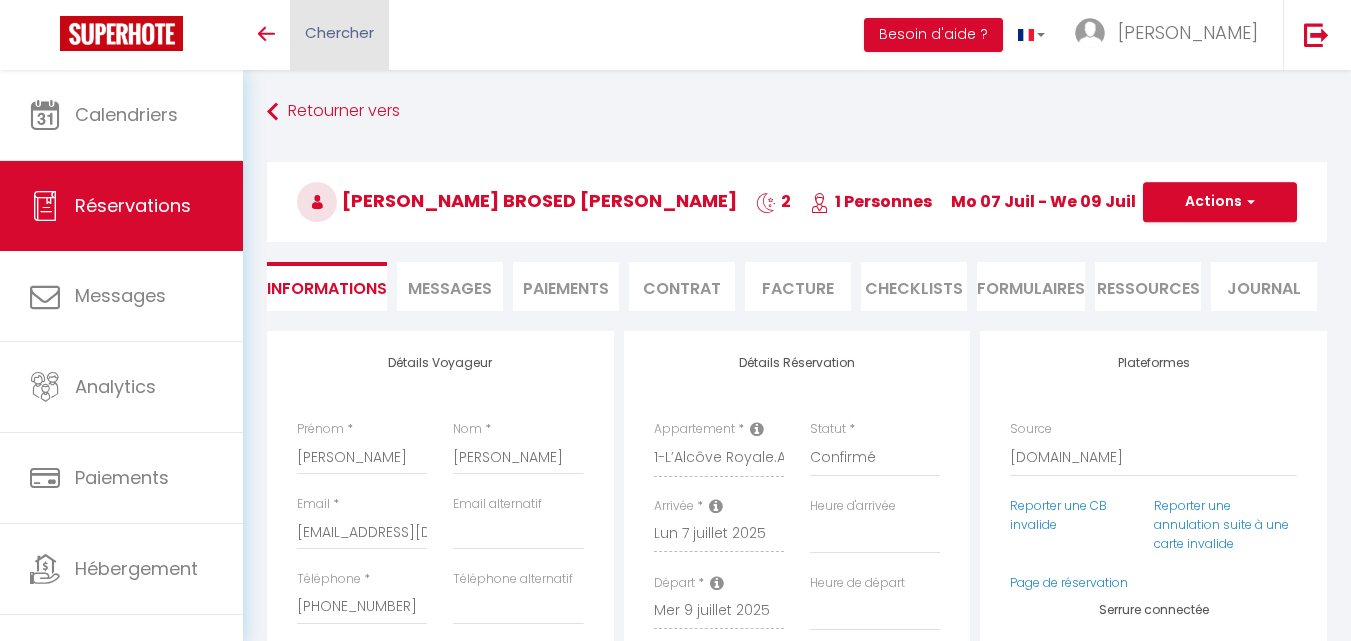 select 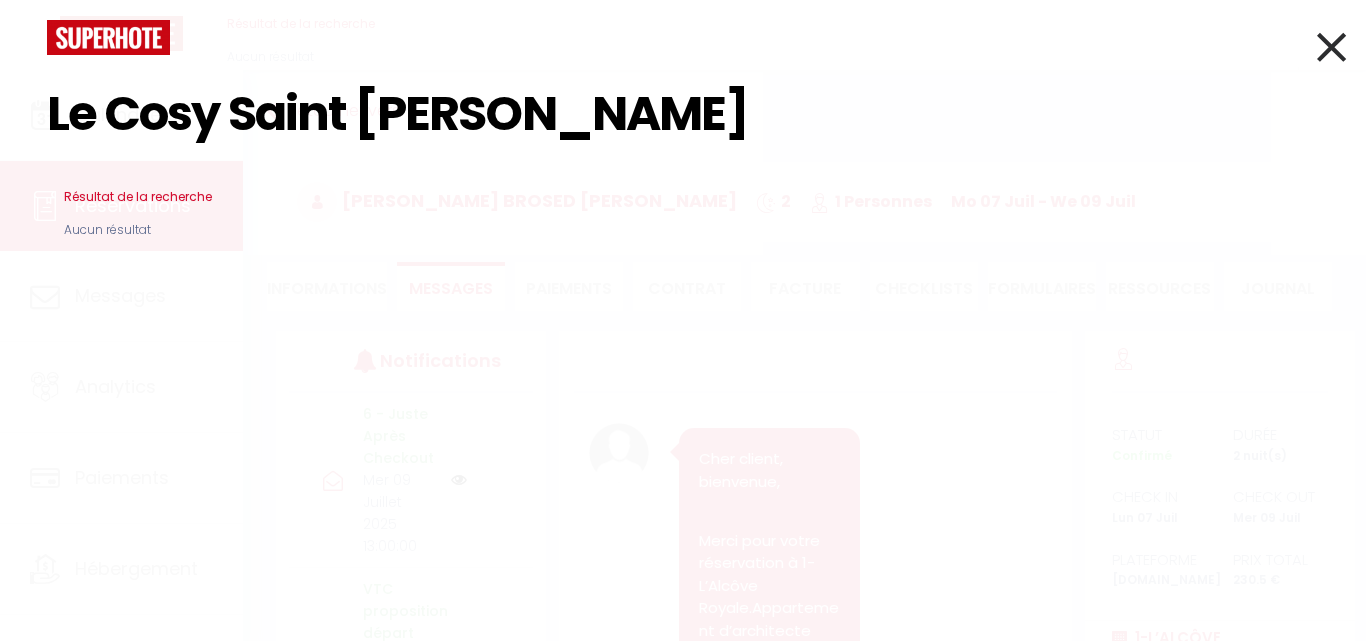 scroll, scrollTop: 16222, scrollLeft: 0, axis: vertical 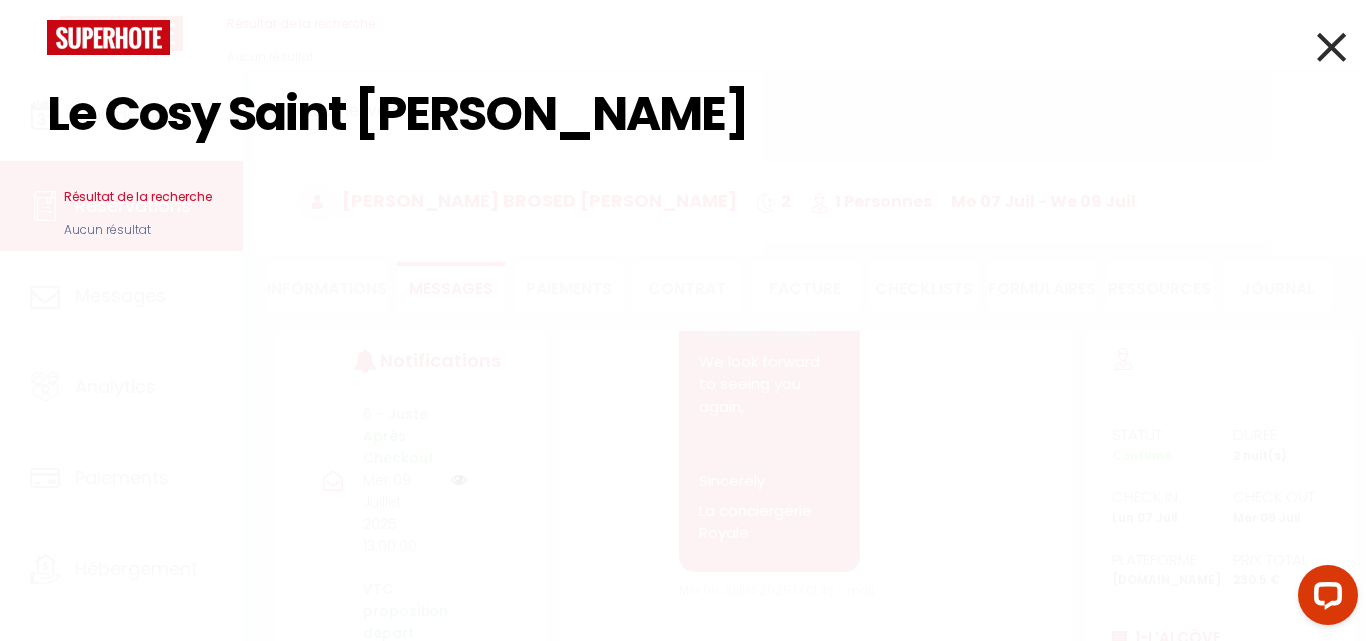 click on "Le Cosy Saint Cyr" at bounding box center [683, 114] 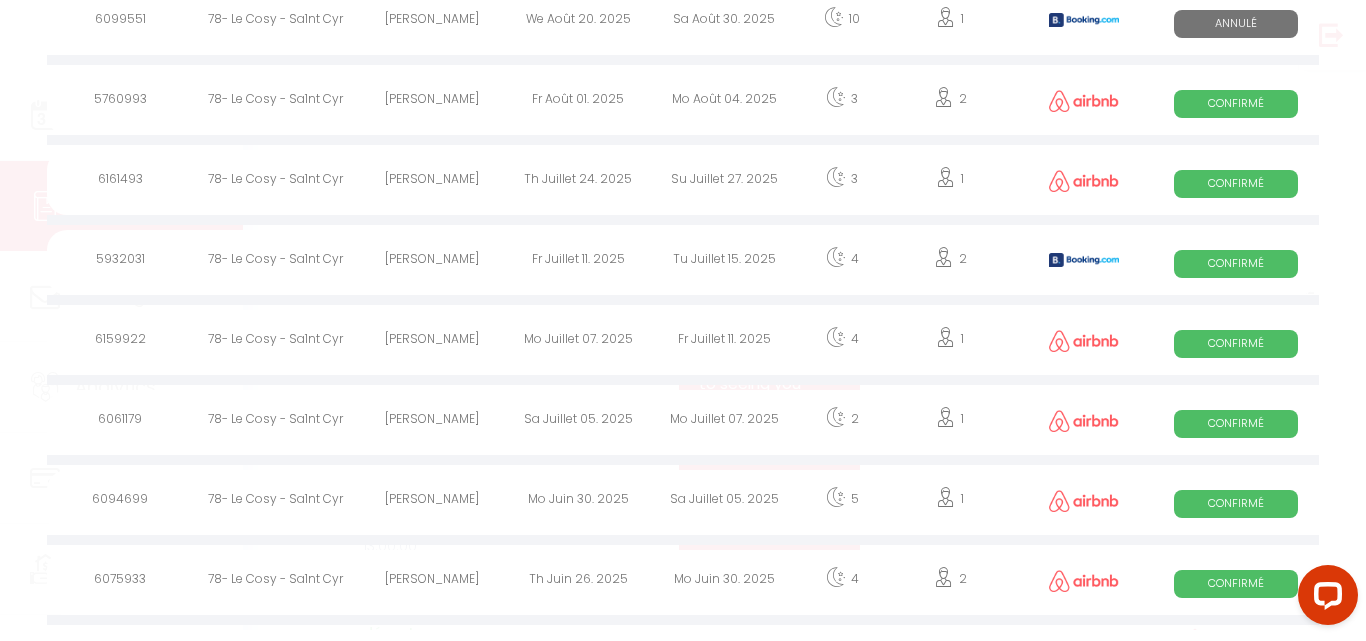 scroll, scrollTop: 300, scrollLeft: 0, axis: vertical 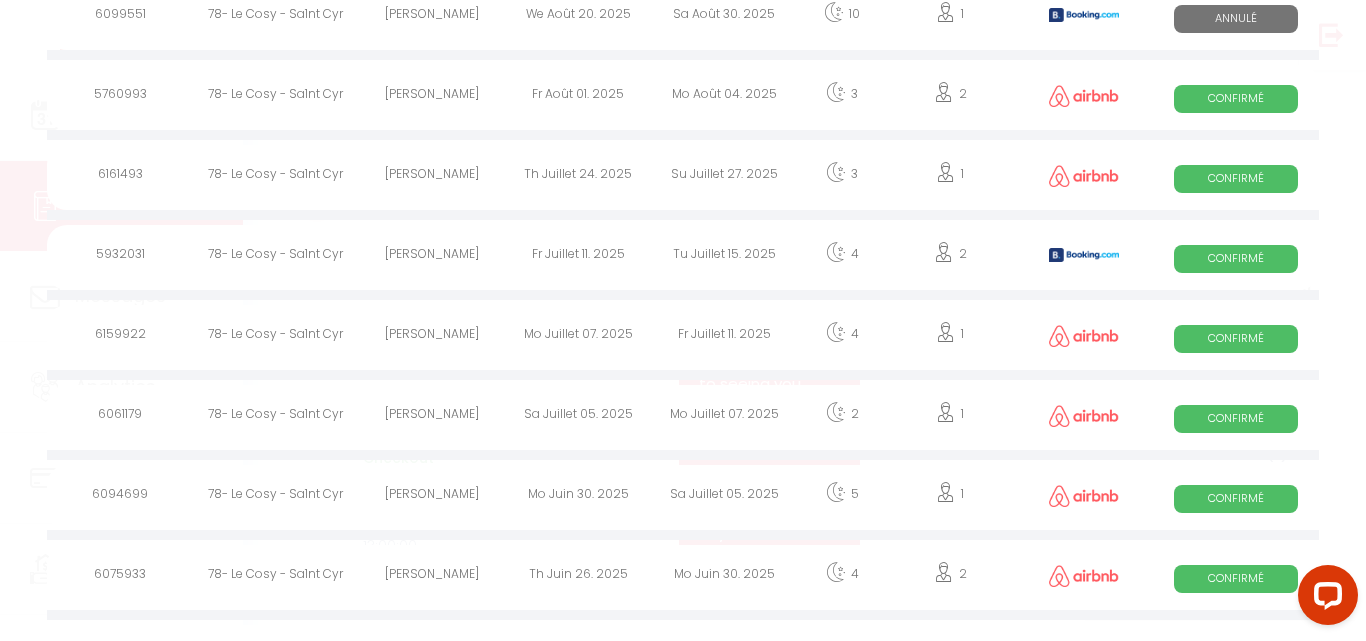 type on "Le Cosy" 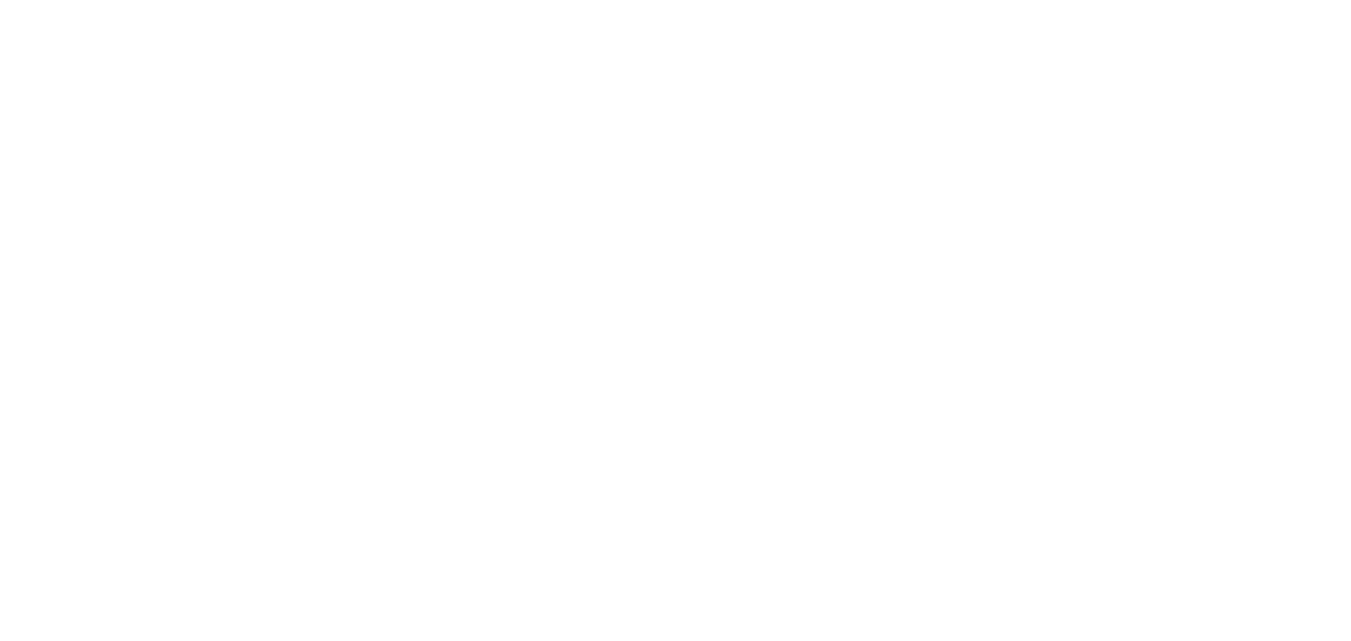 scroll, scrollTop: 0, scrollLeft: 0, axis: both 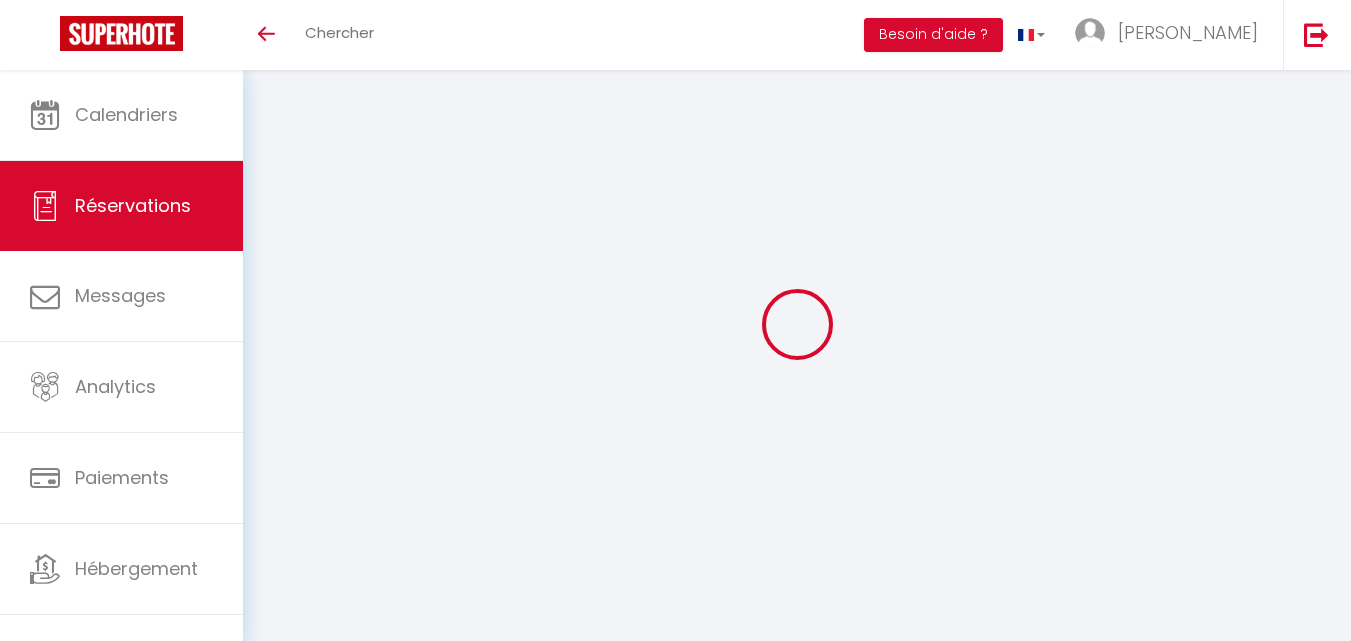 type on "[PERSON_NAME]" 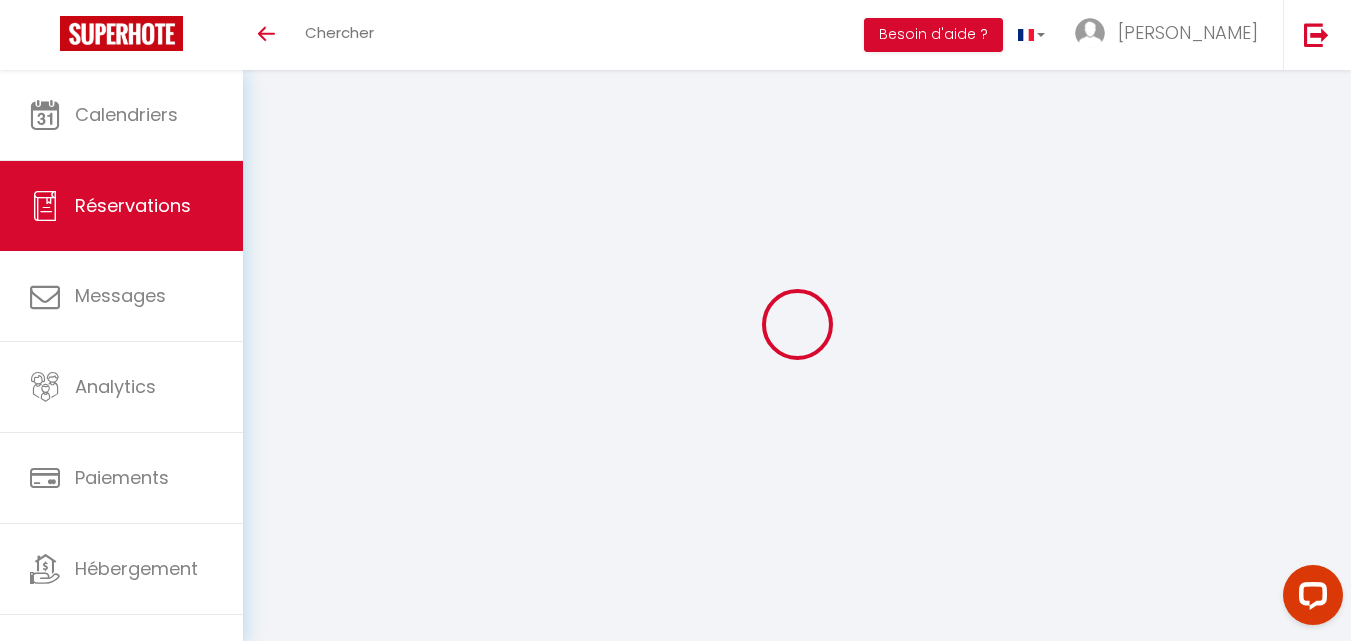 scroll, scrollTop: 0, scrollLeft: 0, axis: both 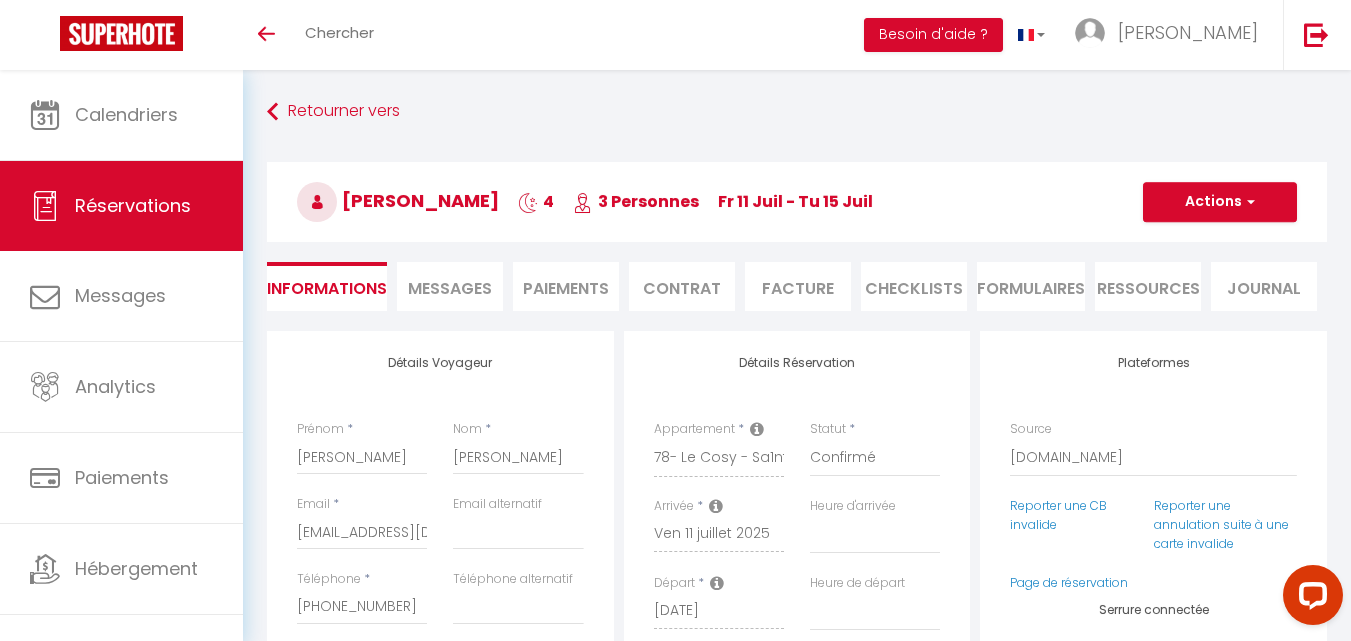 type on "75" 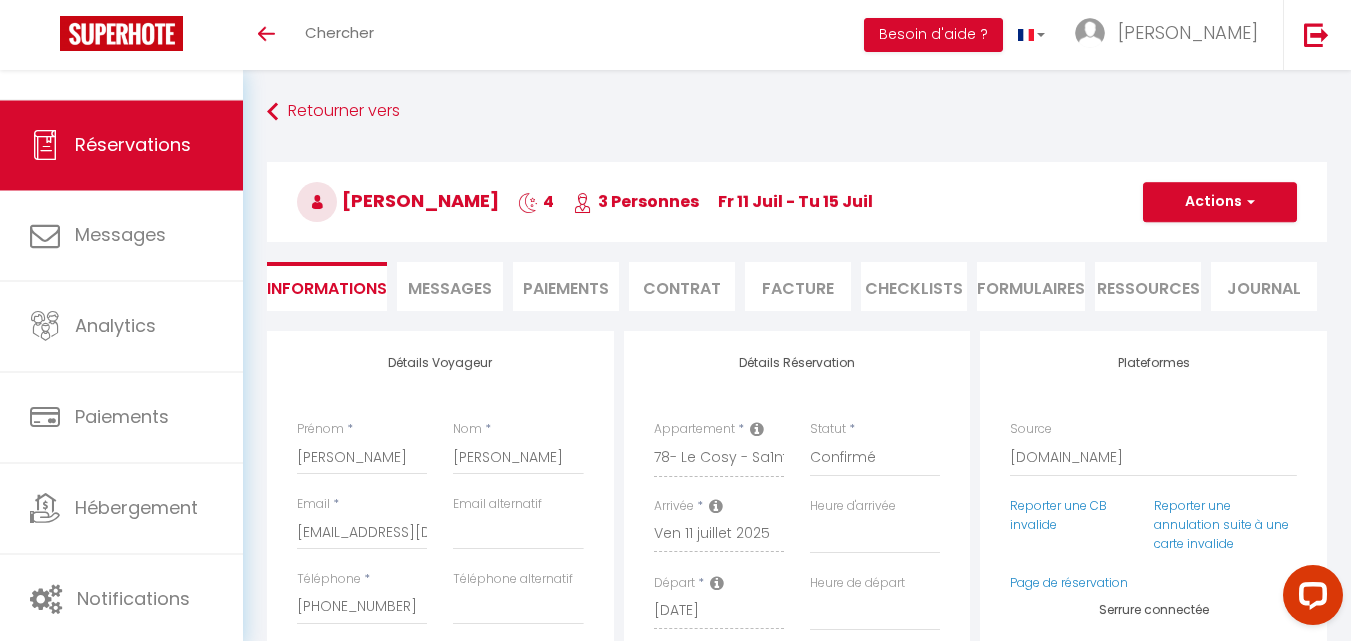 click on "Messages" at bounding box center [450, 286] 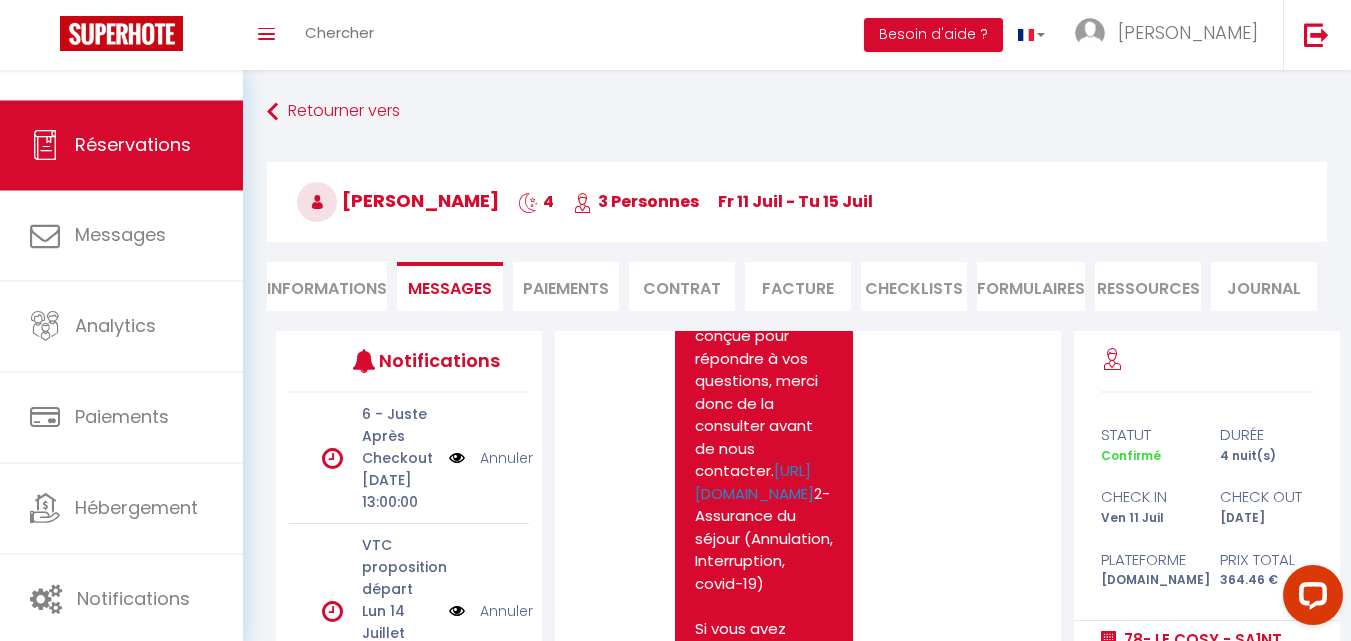 scroll, scrollTop: 1000, scrollLeft: 0, axis: vertical 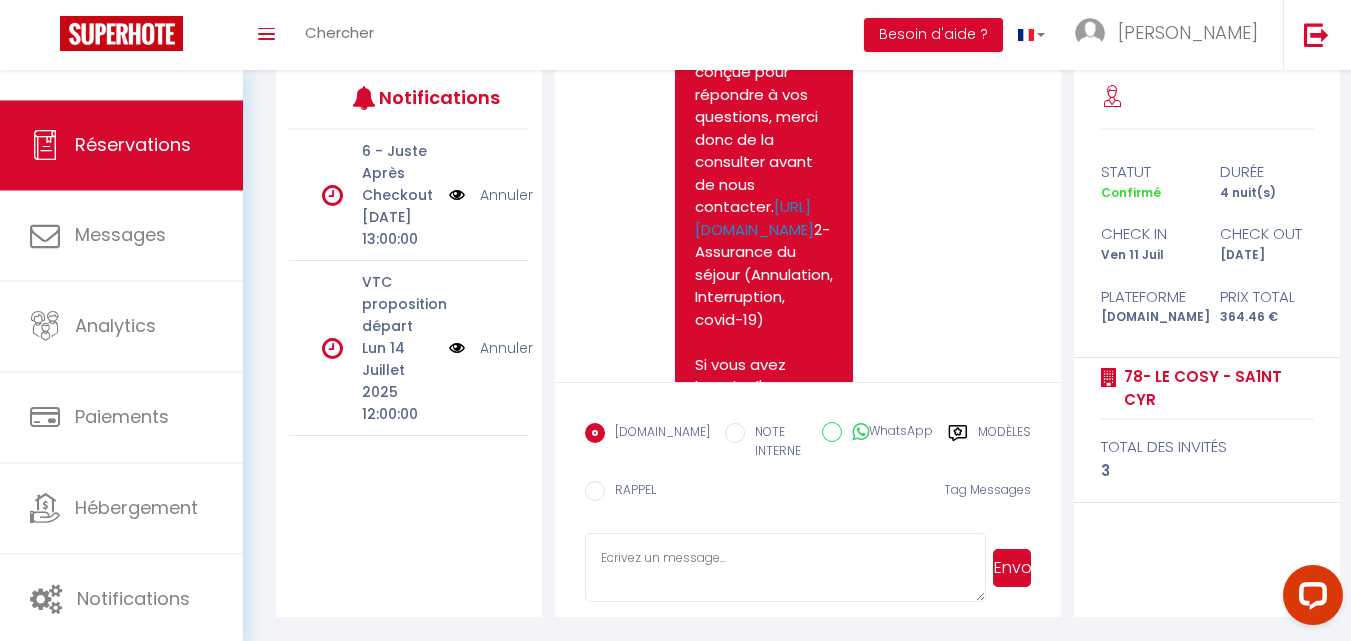drag, startPoint x: 1353, startPoint y: 216, endPoint x: 8, endPoint y: 59, distance: 1354.1322 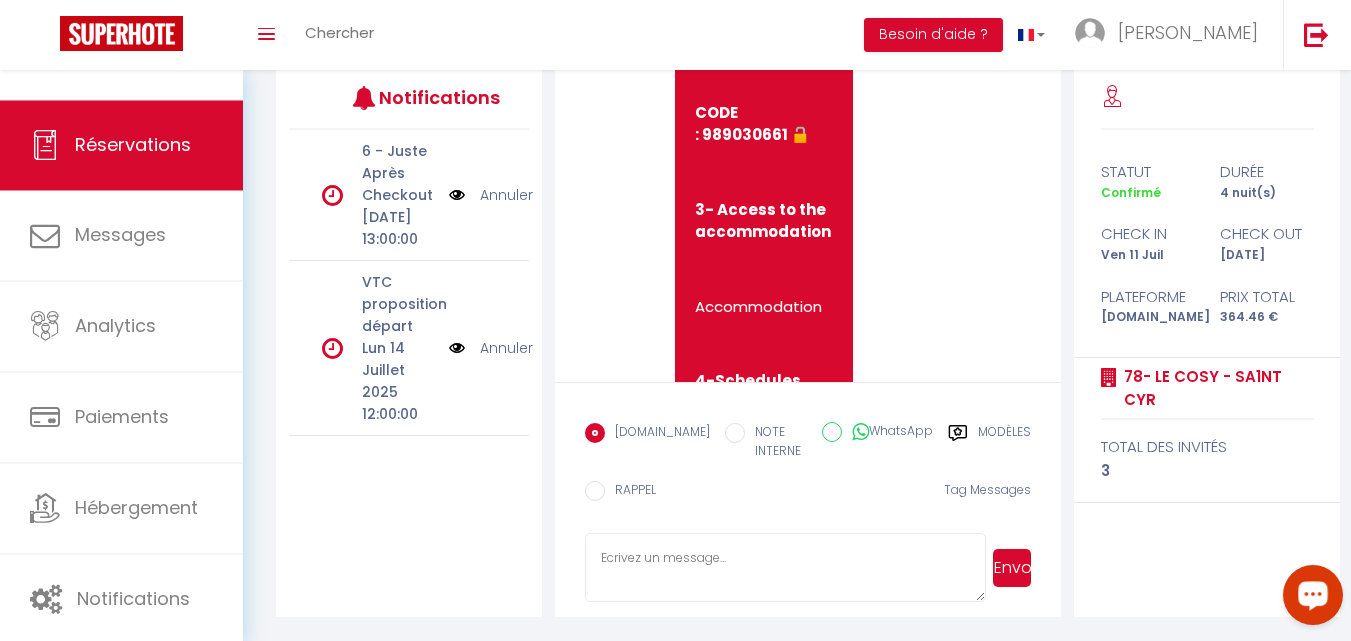 scroll, scrollTop: 20565, scrollLeft: 0, axis: vertical 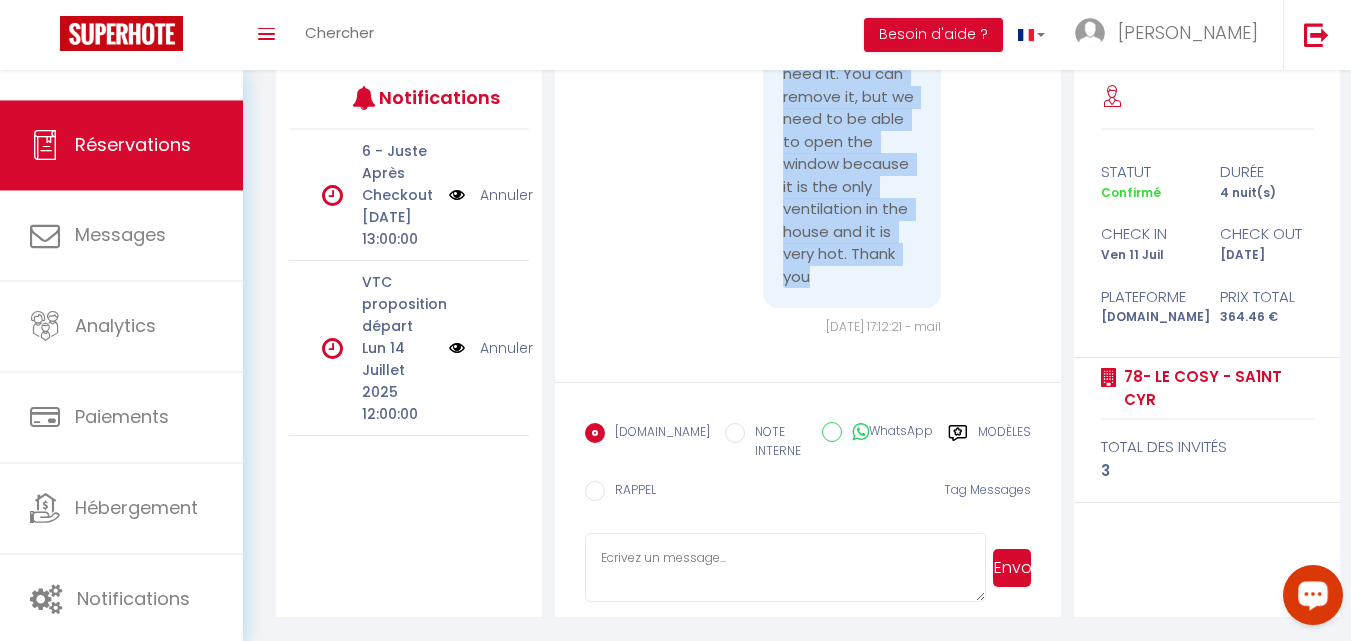 drag, startPoint x: 770, startPoint y: 139, endPoint x: 863, endPoint y: 265, distance: 156.6046 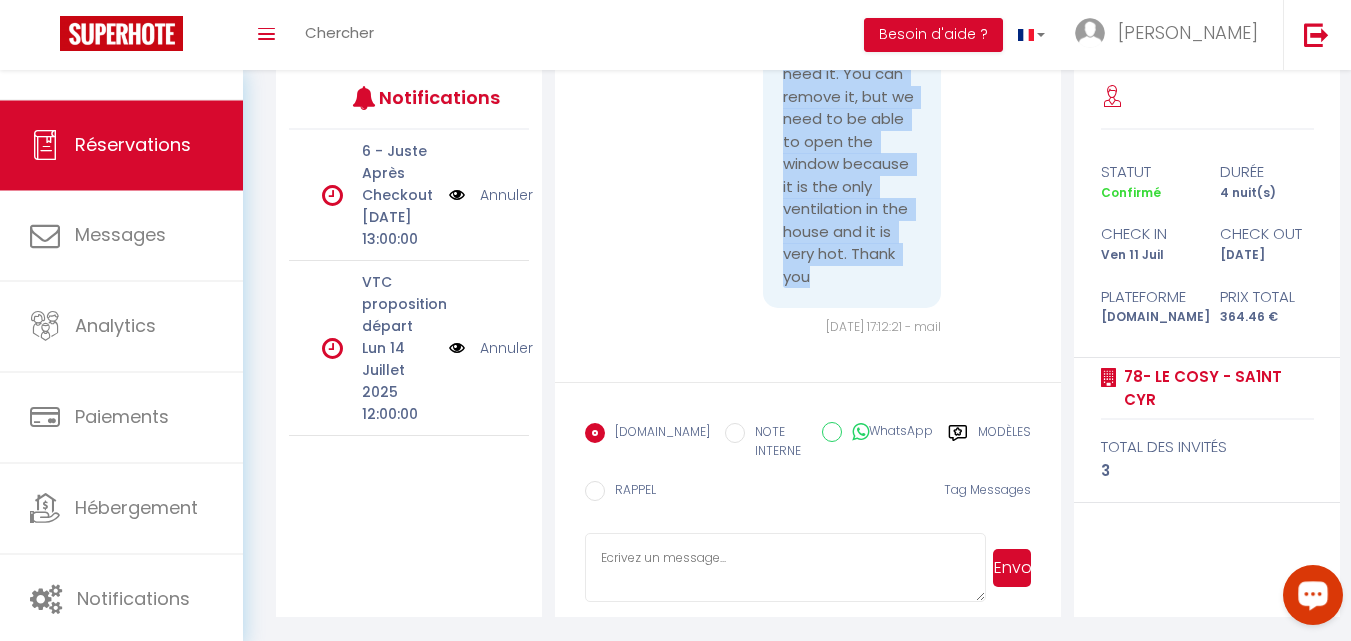 copy on "Let's go out. We leave it to take it in the box. Please, we don't care about the curtain because we don't need it. You can remove it, but we need to be able to open the window because it is the only ventilation in the house and it is very hot. Thank you" 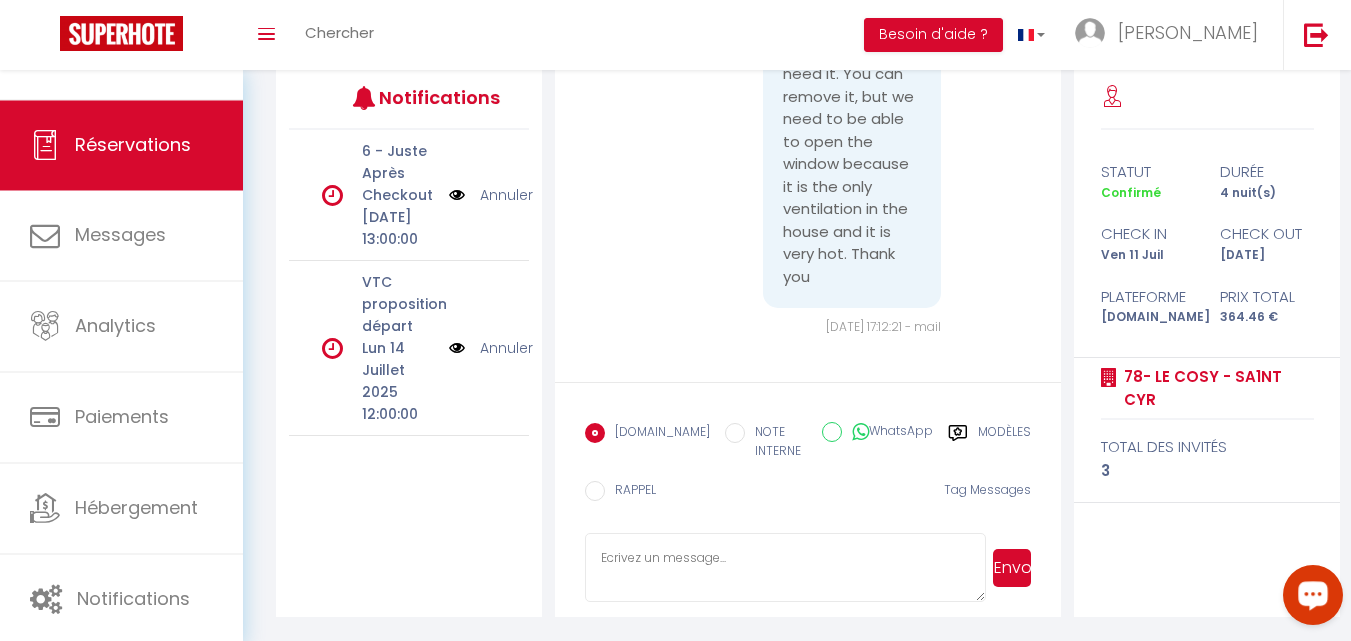 click on "Bonjour. Nous sommes un couple [DEMOGRAPHIC_DATA] avec une fille de 5 ans. Nous arriverons à [GEOGRAPHIC_DATA] à 12h30. À quelle heure pouvons-nous prendre possession de l'appartement ? Nous aimerions savoir comment récupérer les clés. [GEOGRAPHIC_DATA].   [DATE] 13:15:25 - mail   Note Sms       Cher client, bienvenue,
Merci pour votre réservation à 78- Le Cosy - Sa1nt Cyr à [GEOGRAPHIC_DATA],
1- Je vous invite à consulter notre page de renseignements
Cette page a été conçue pour répondre à vos questions, merci donc de la consulter avant de nous contacter.
[URL][DOMAIN_NAME] [URL][DOMAIN_NAME]   [DATE] 17:27:46 - mail   Note Sms       [URL][DOMAIN_NAME] [URL][DOMAIN_NAME]   [DATE] 17:27:46 - mail   Note Sms" at bounding box center [808, -9318] 